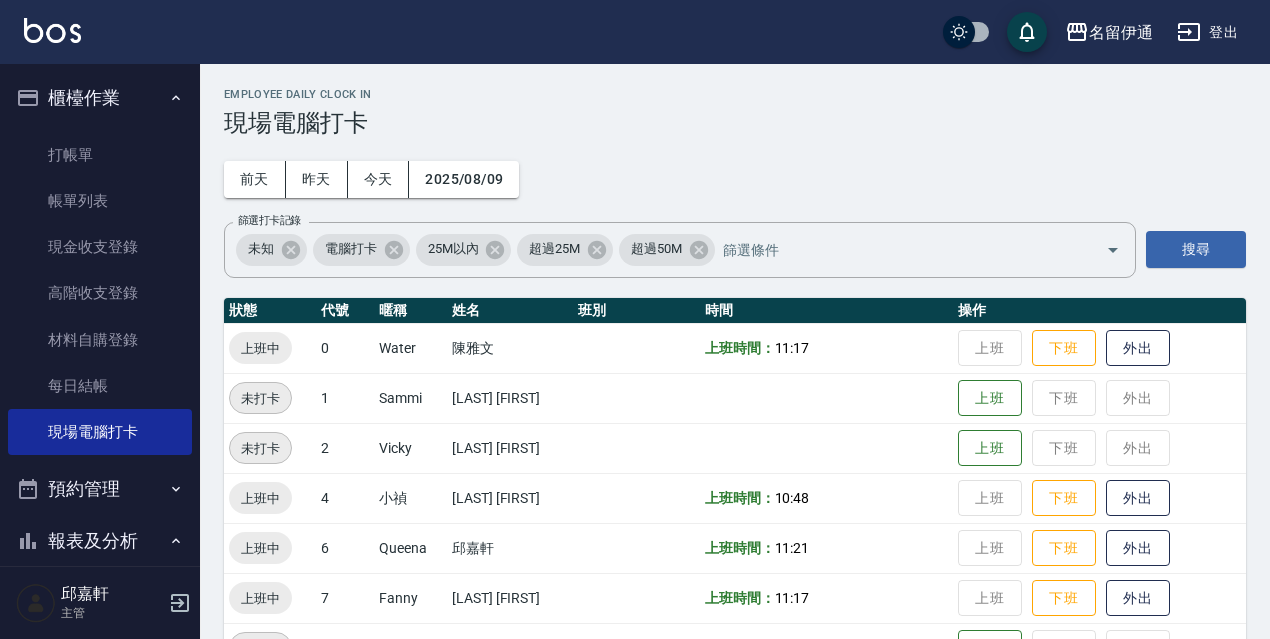 scroll, scrollTop: 372, scrollLeft: 0, axis: vertical 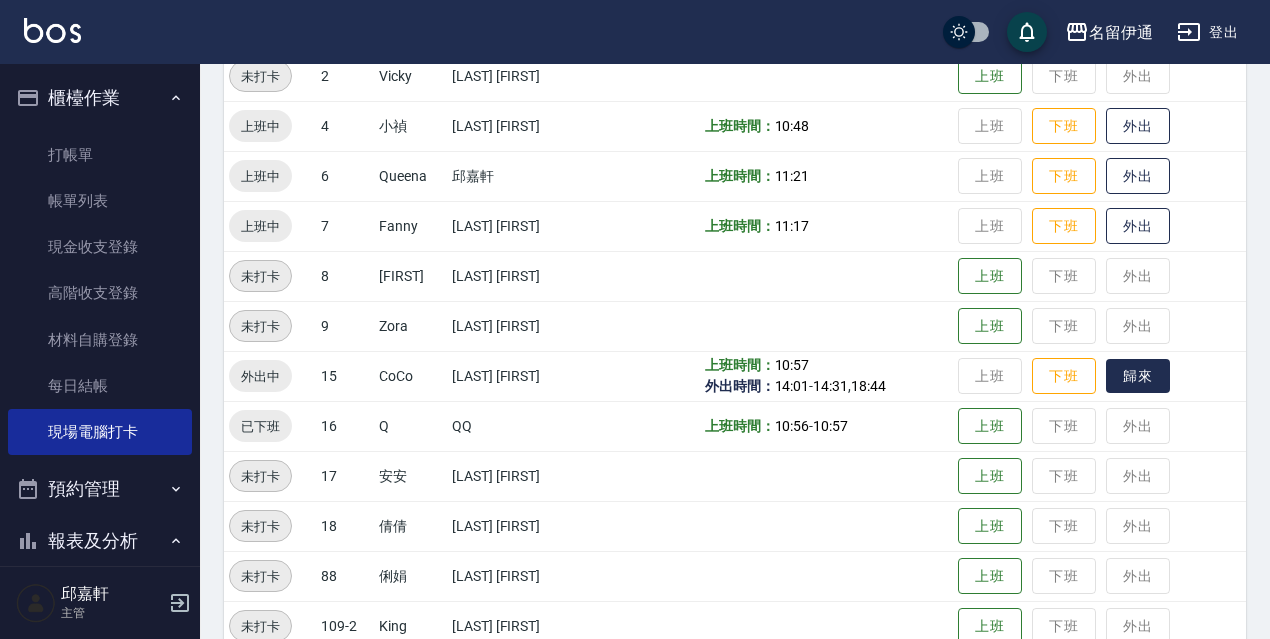click on "歸來" at bounding box center [1138, 376] 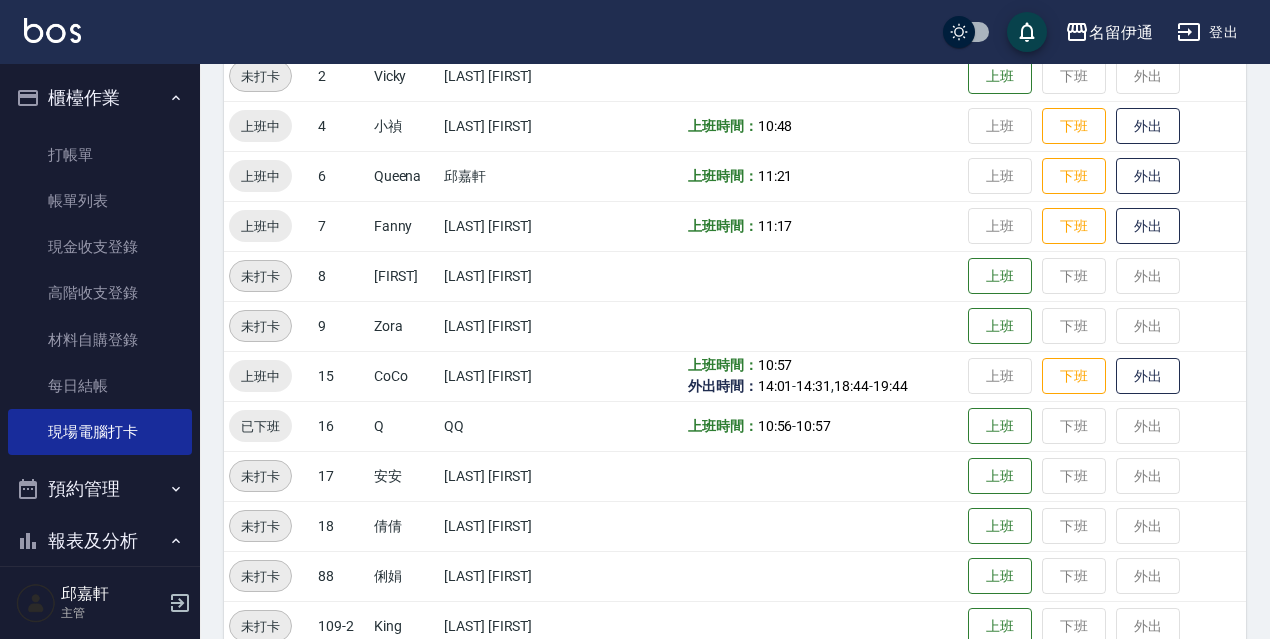scroll, scrollTop: 8, scrollLeft: 0, axis: vertical 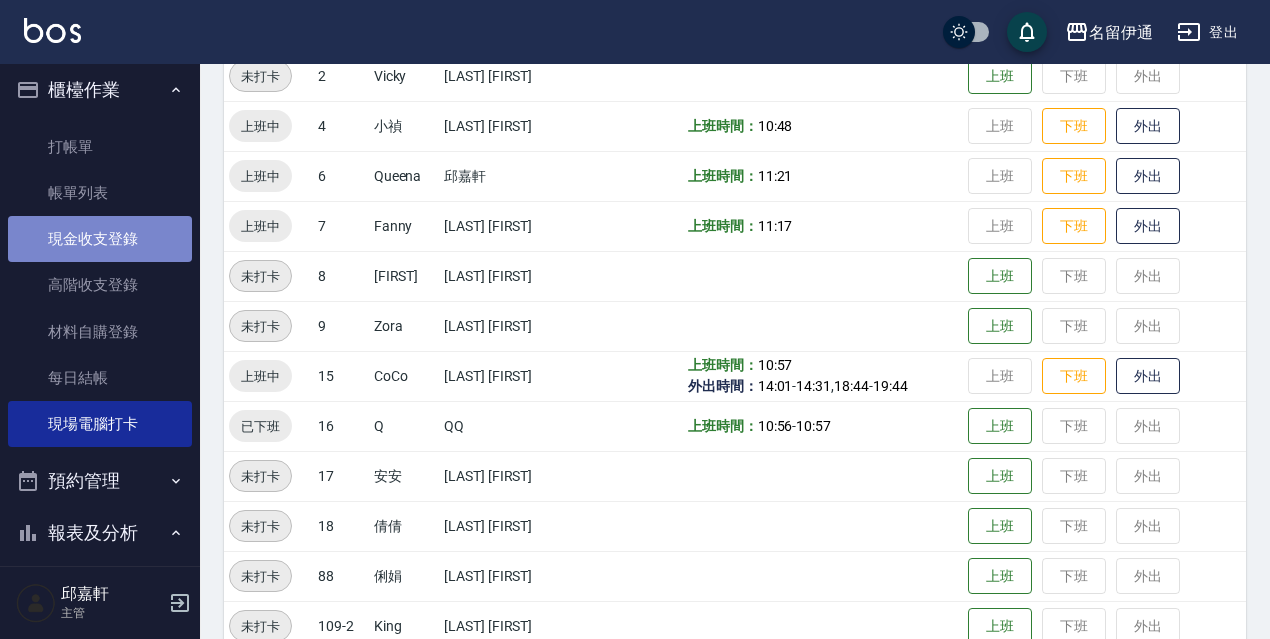 click on "現金收支登錄" at bounding box center (100, 239) 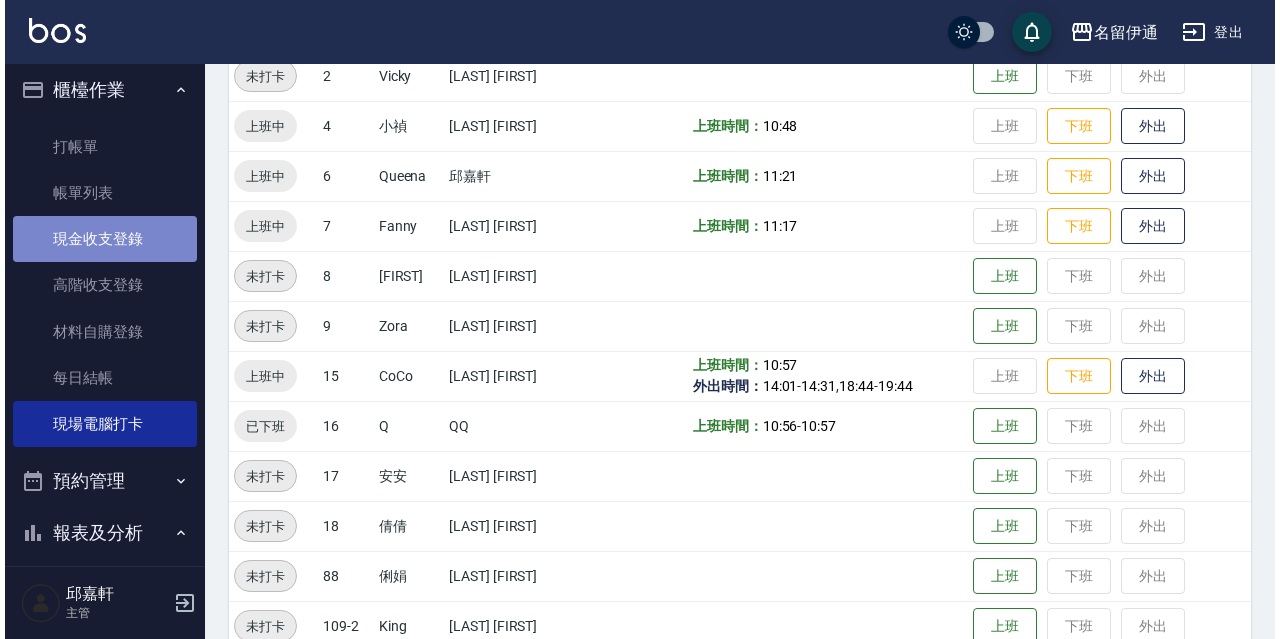 scroll, scrollTop: 0, scrollLeft: 0, axis: both 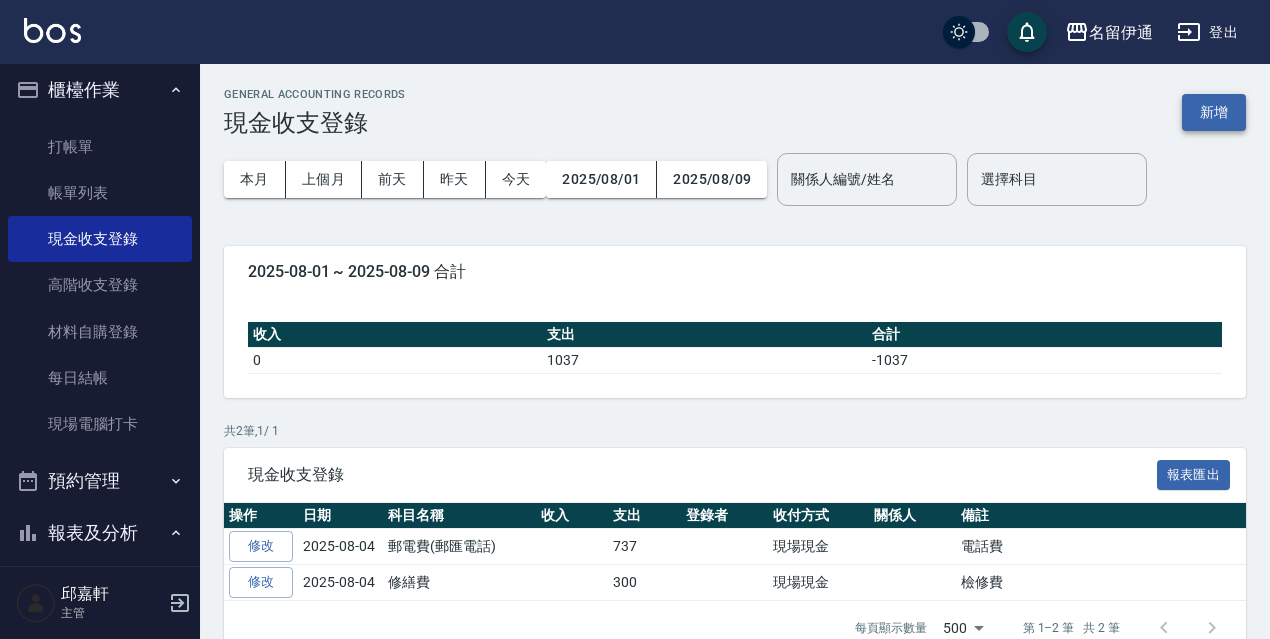 click on "新增" at bounding box center (1214, 112) 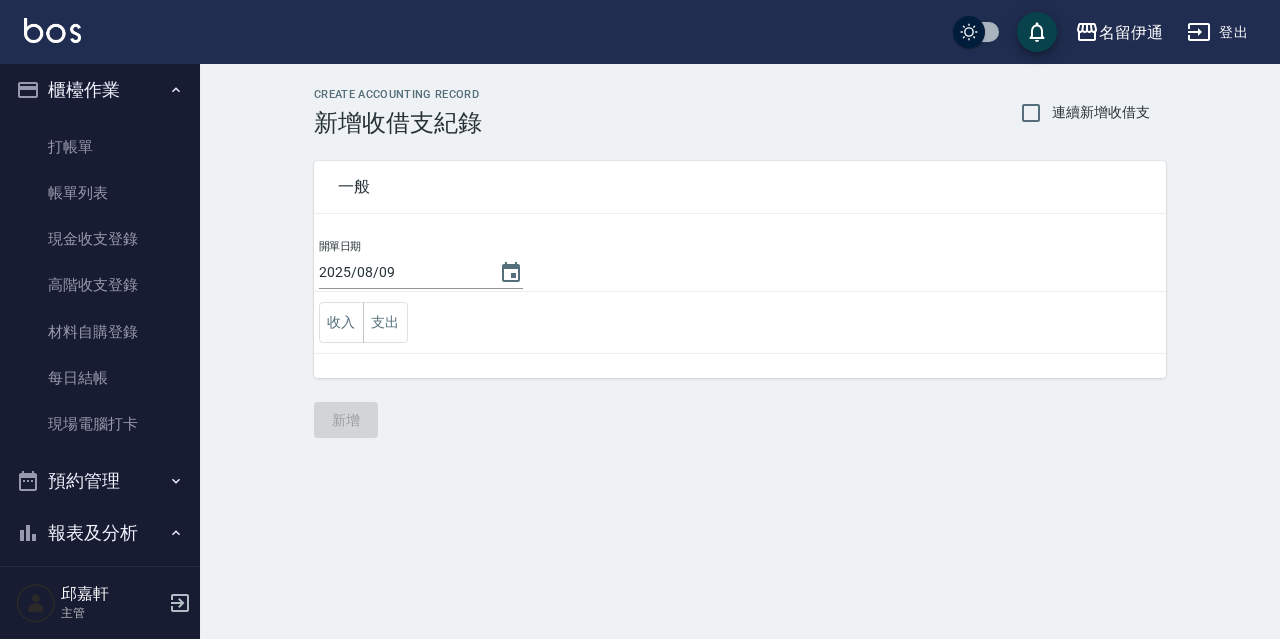 click on "收入 支出" at bounding box center (740, 323) 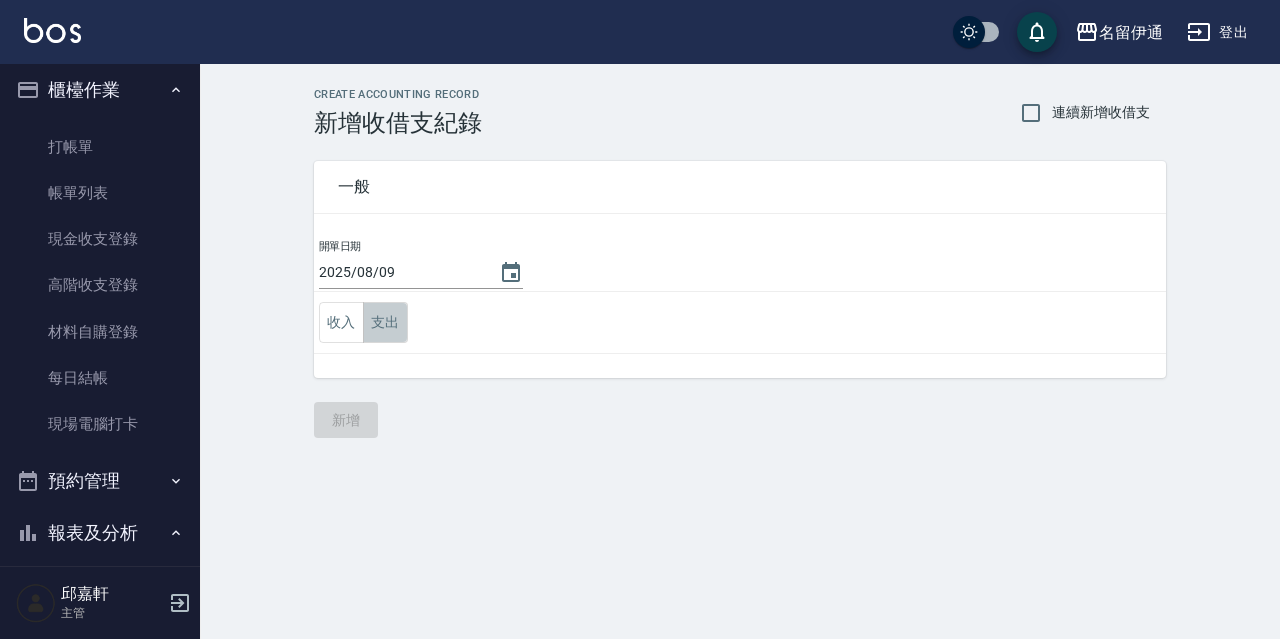 click on "支出" at bounding box center (385, 322) 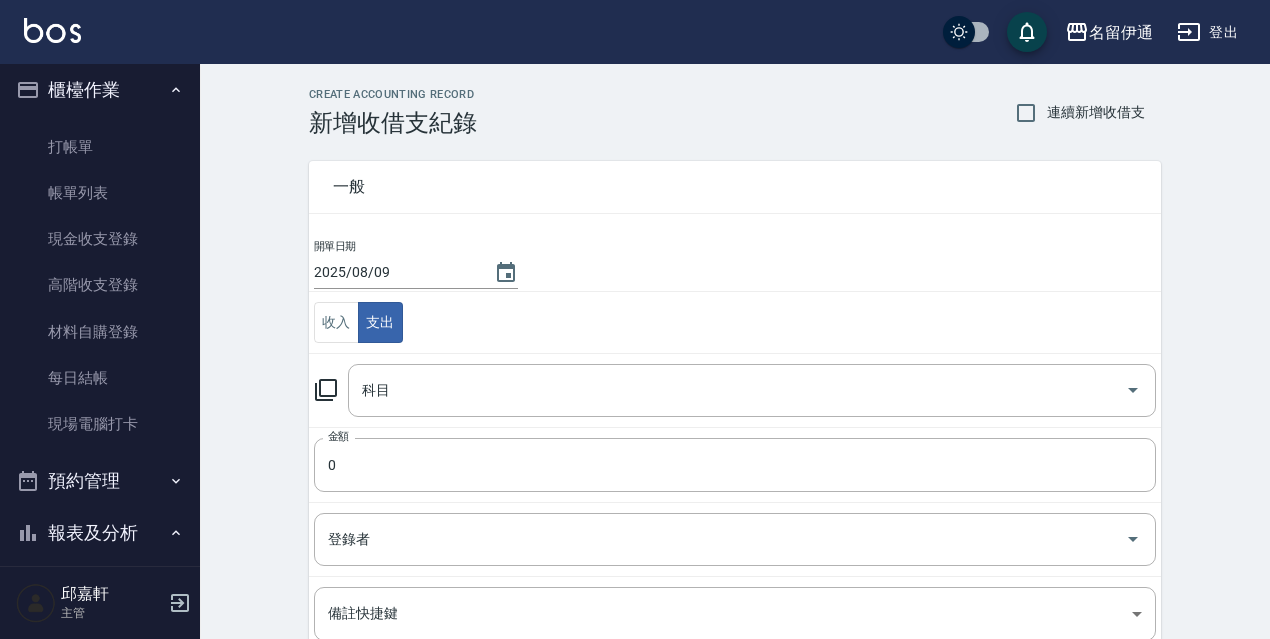 click 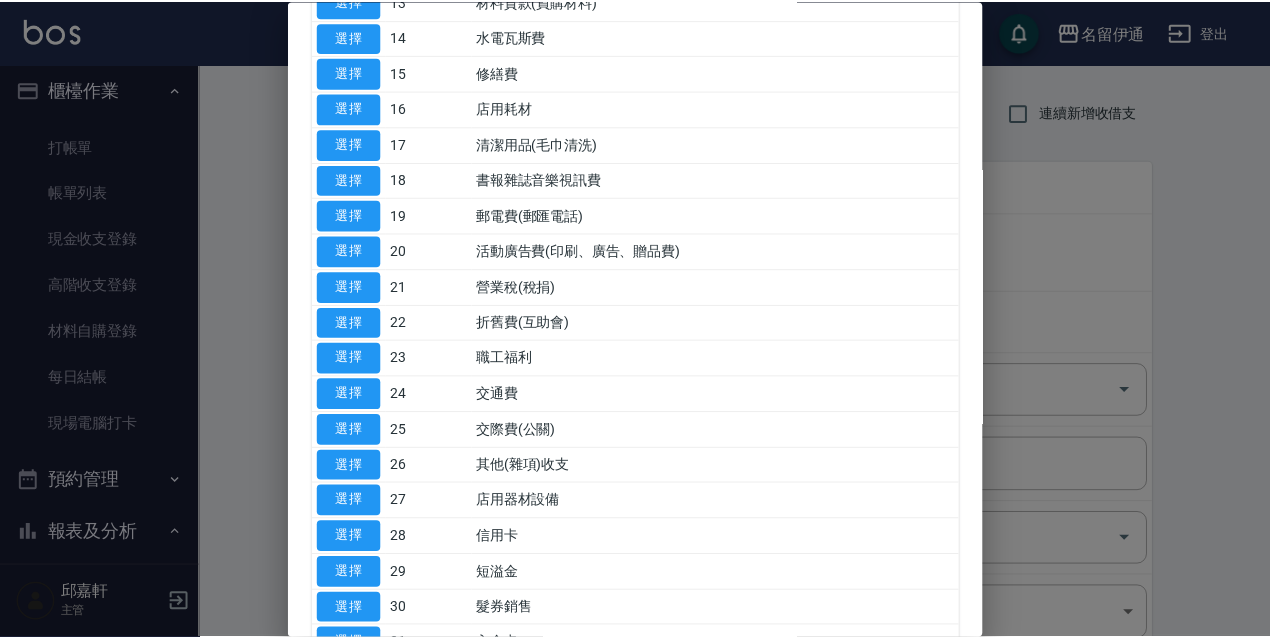 scroll, scrollTop: 500, scrollLeft: 0, axis: vertical 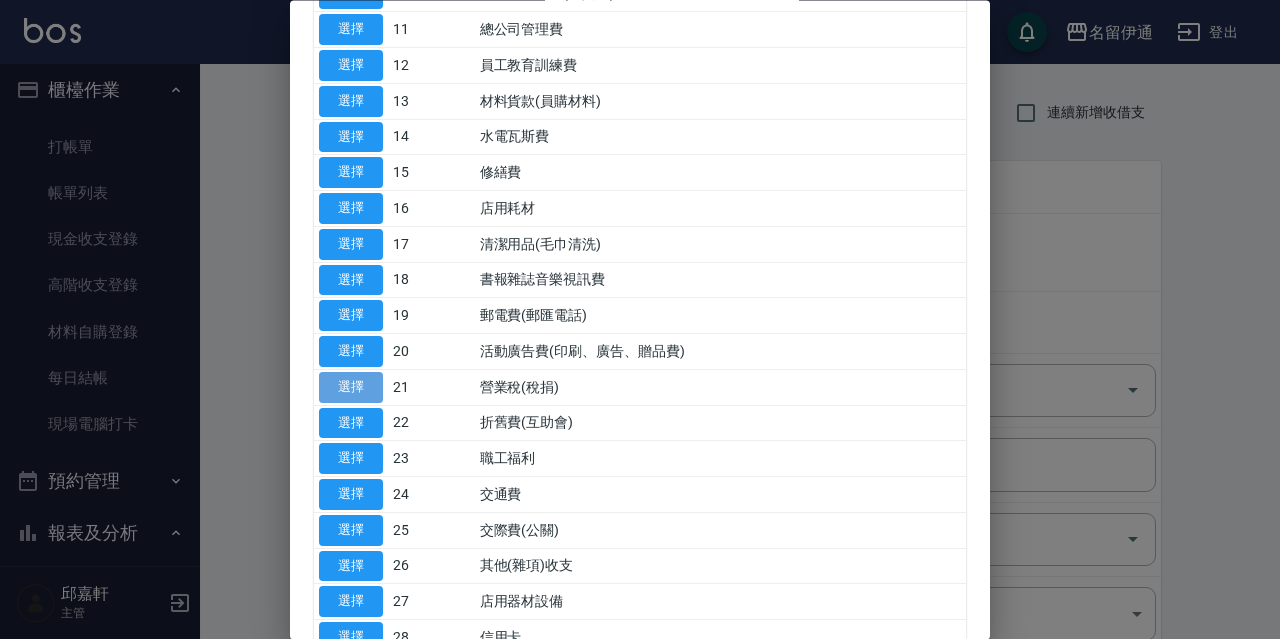 click on "選擇" at bounding box center (351, 387) 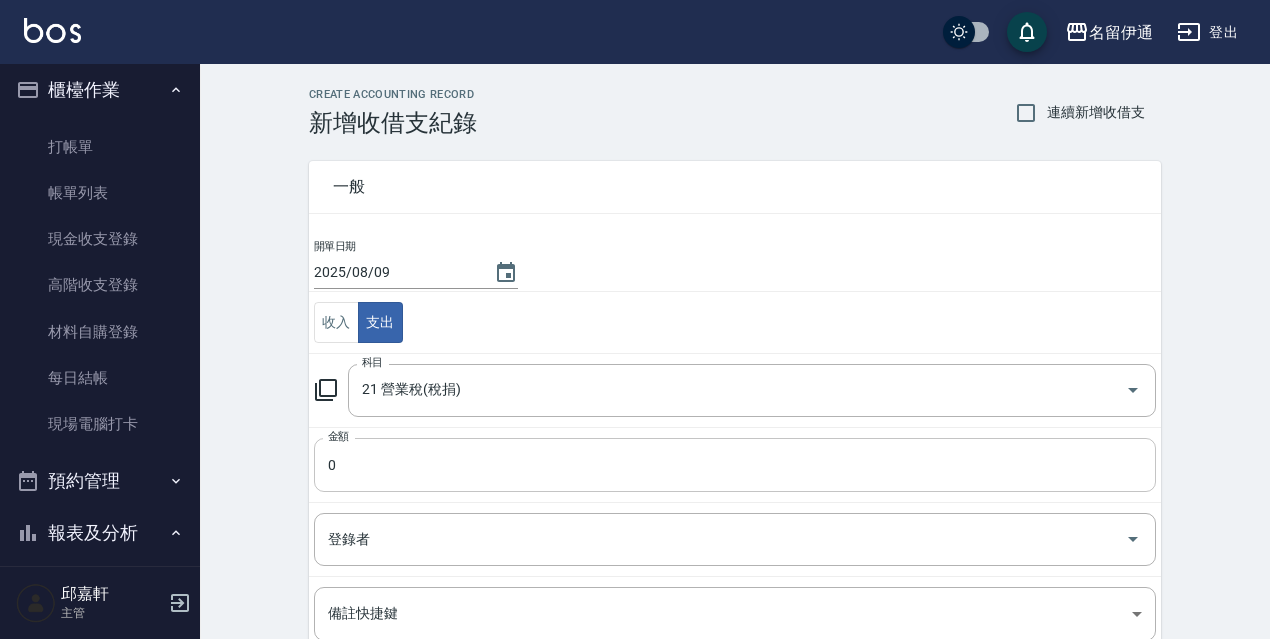 click on "0" at bounding box center [735, 465] 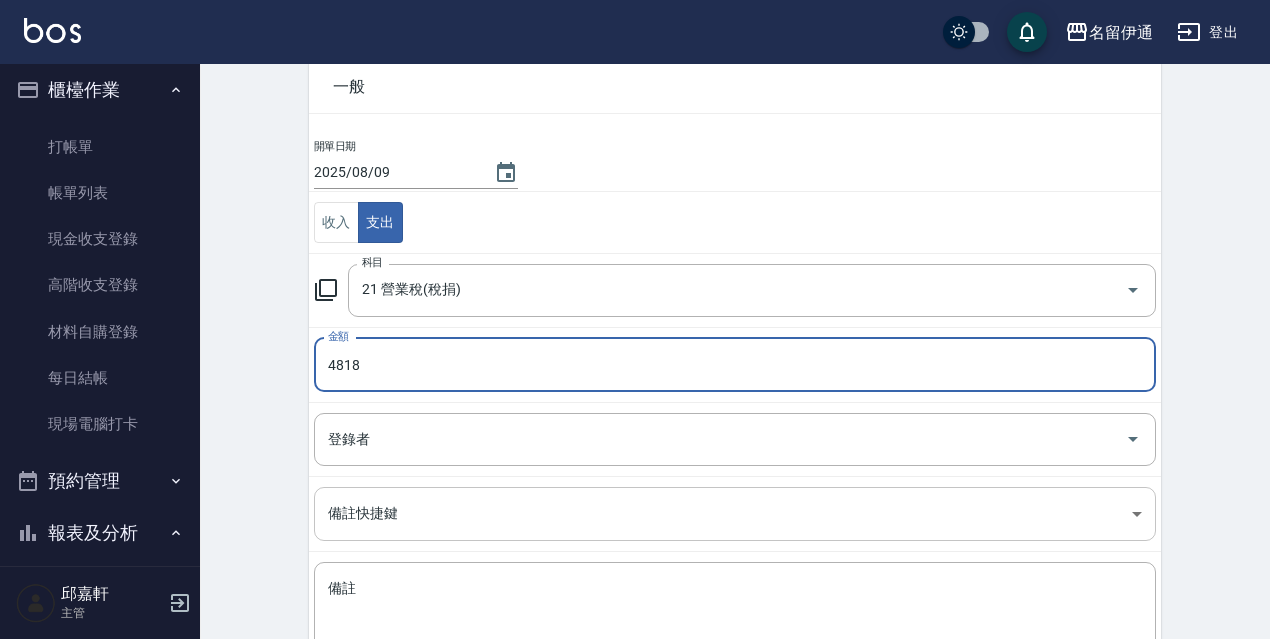 scroll, scrollTop: 244, scrollLeft: 0, axis: vertical 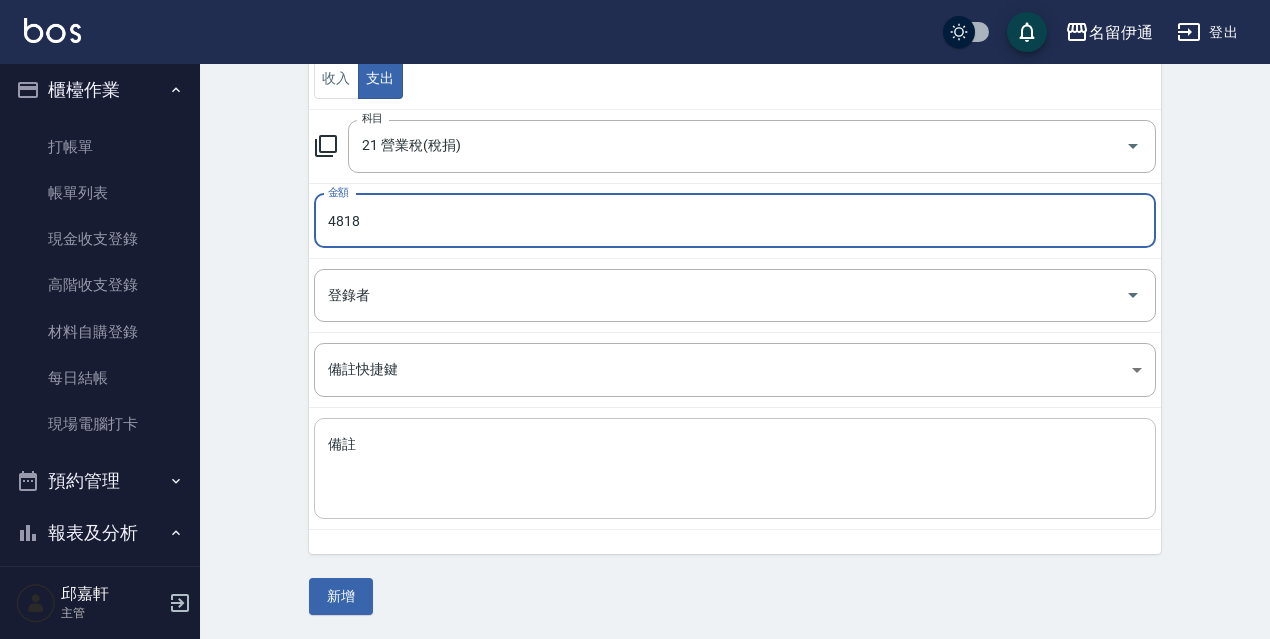 type on "4818" 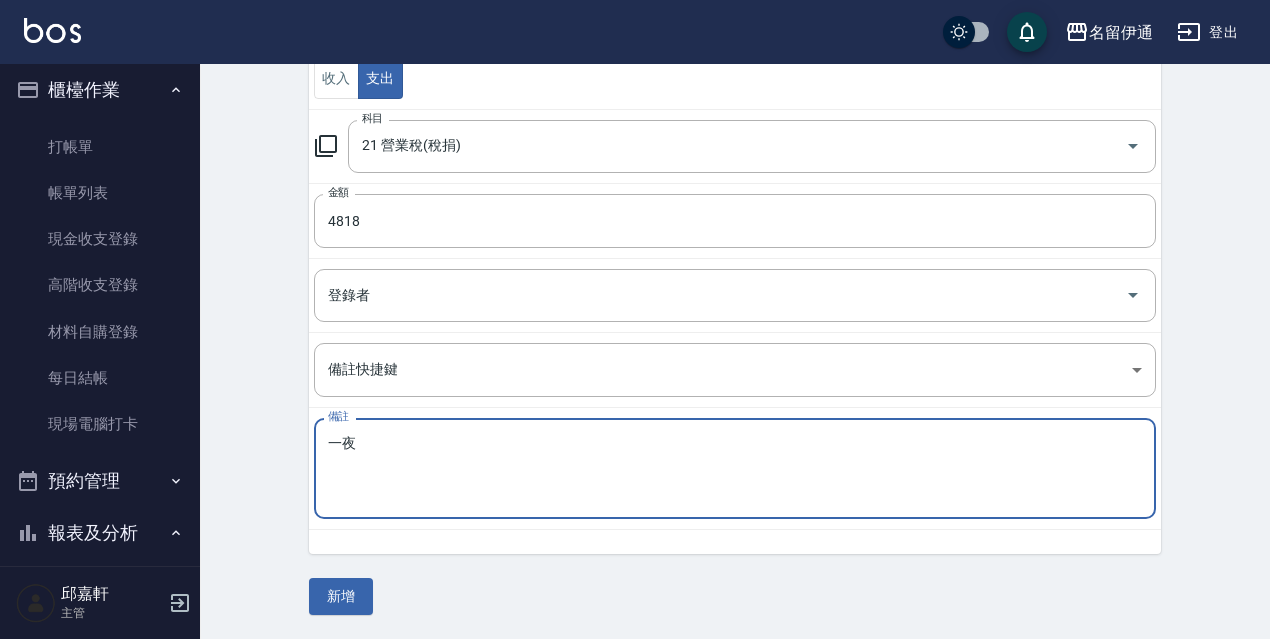 type on "一" 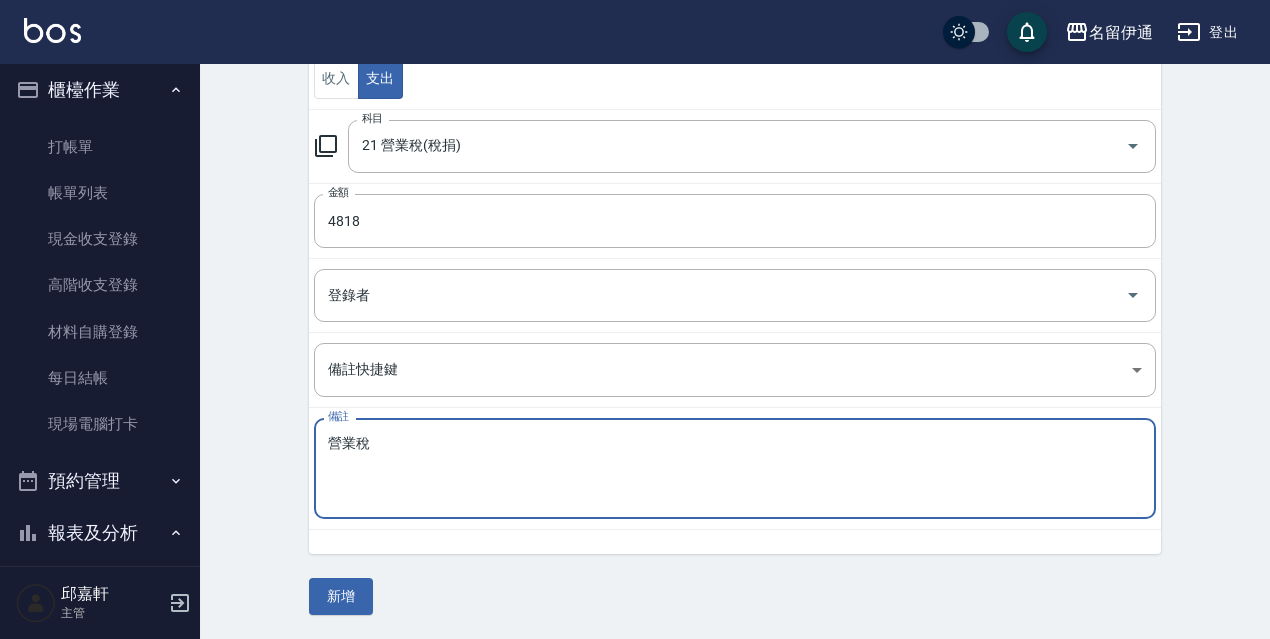 type on "營業稅" 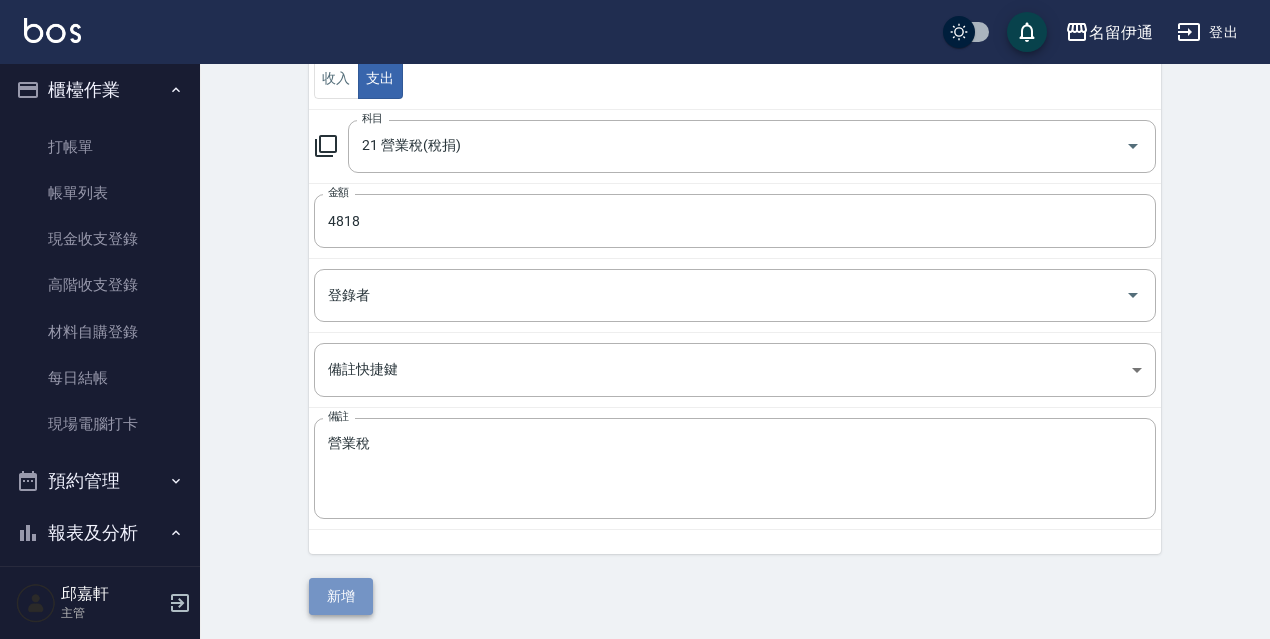 click on "新增" at bounding box center (341, 596) 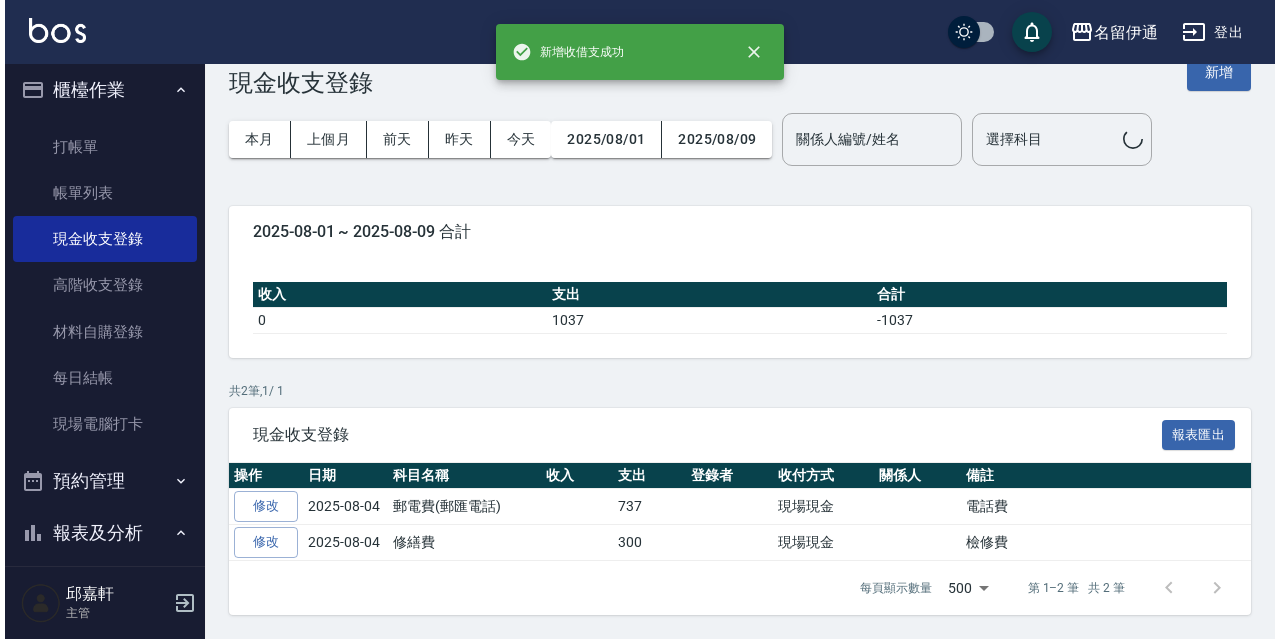 scroll, scrollTop: 0, scrollLeft: 0, axis: both 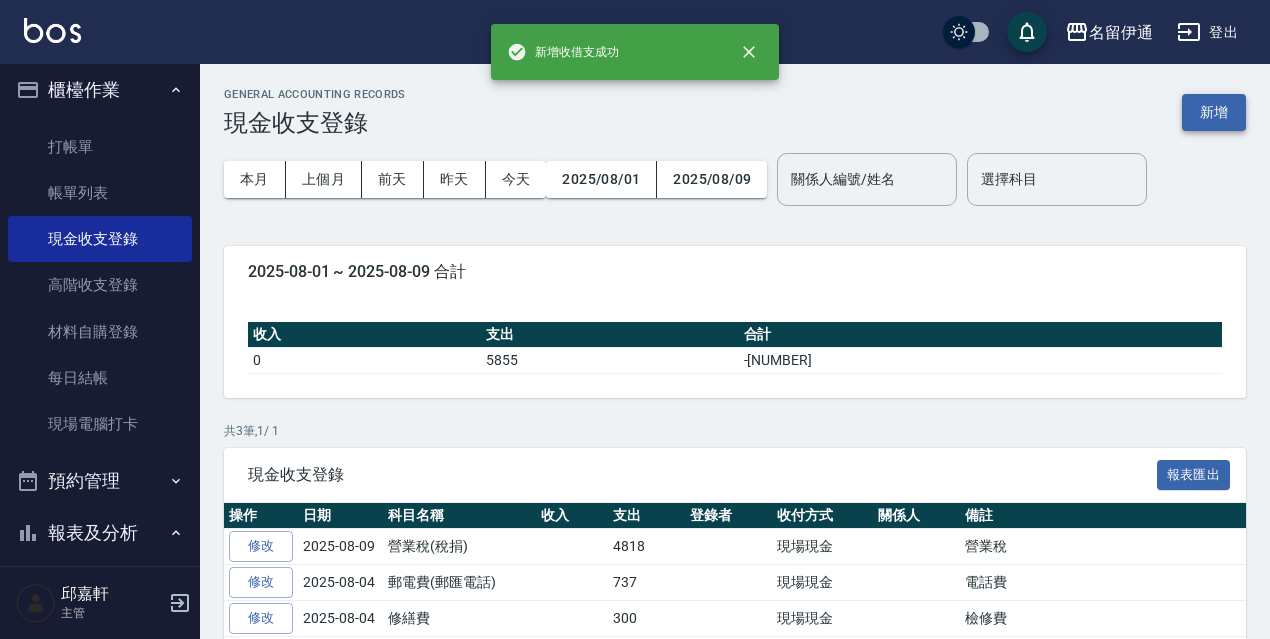 click on "新增" at bounding box center [1214, 112] 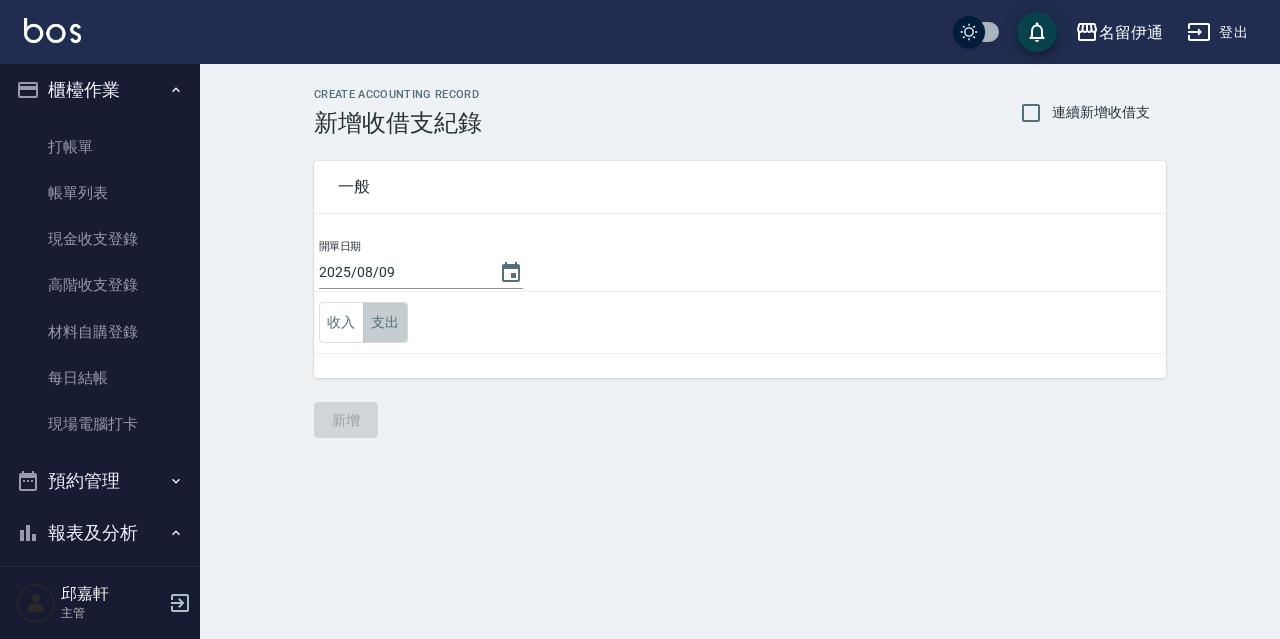 click on "支出" at bounding box center [385, 322] 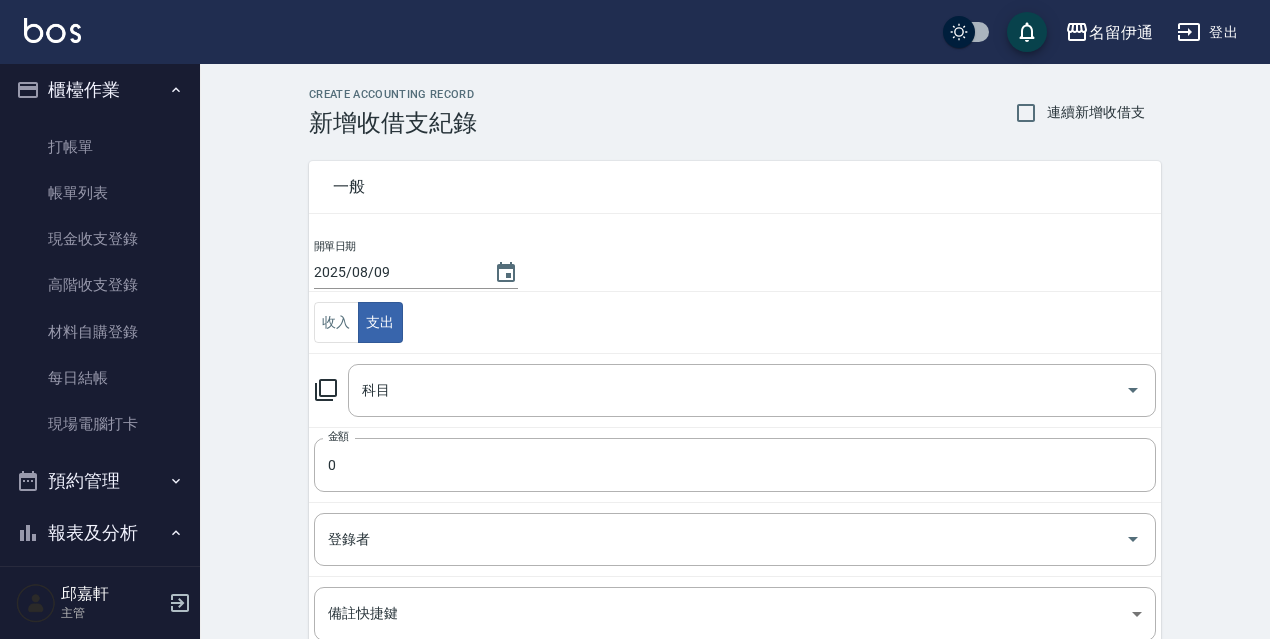 click 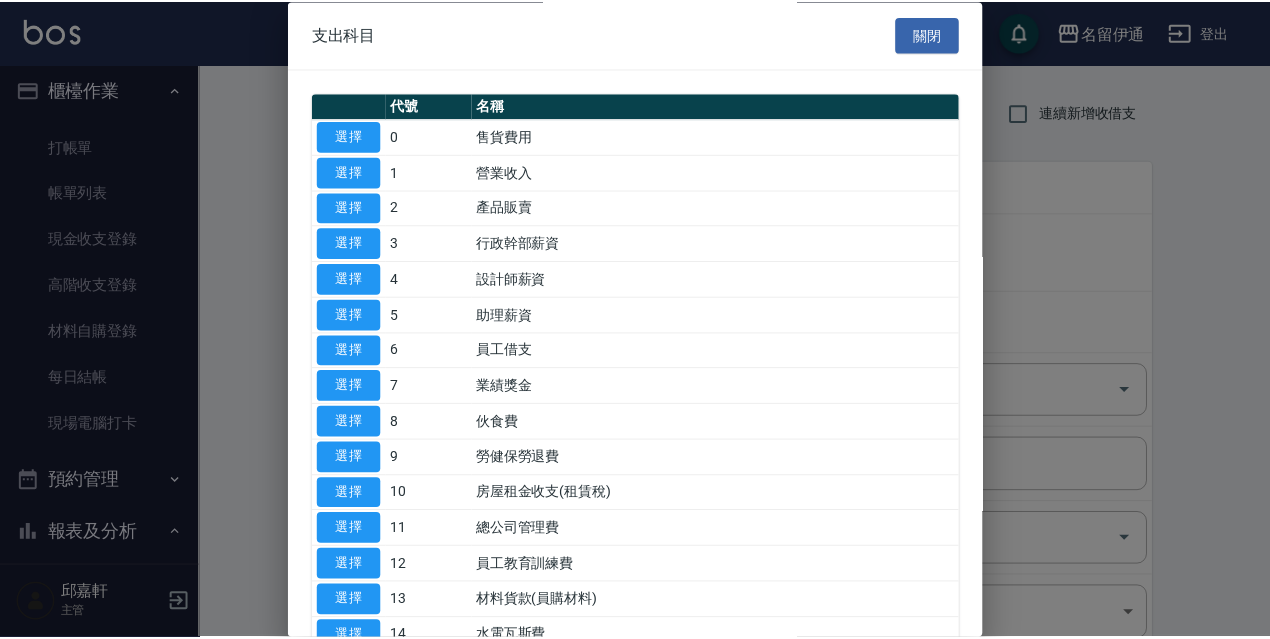 scroll, scrollTop: 100, scrollLeft: 0, axis: vertical 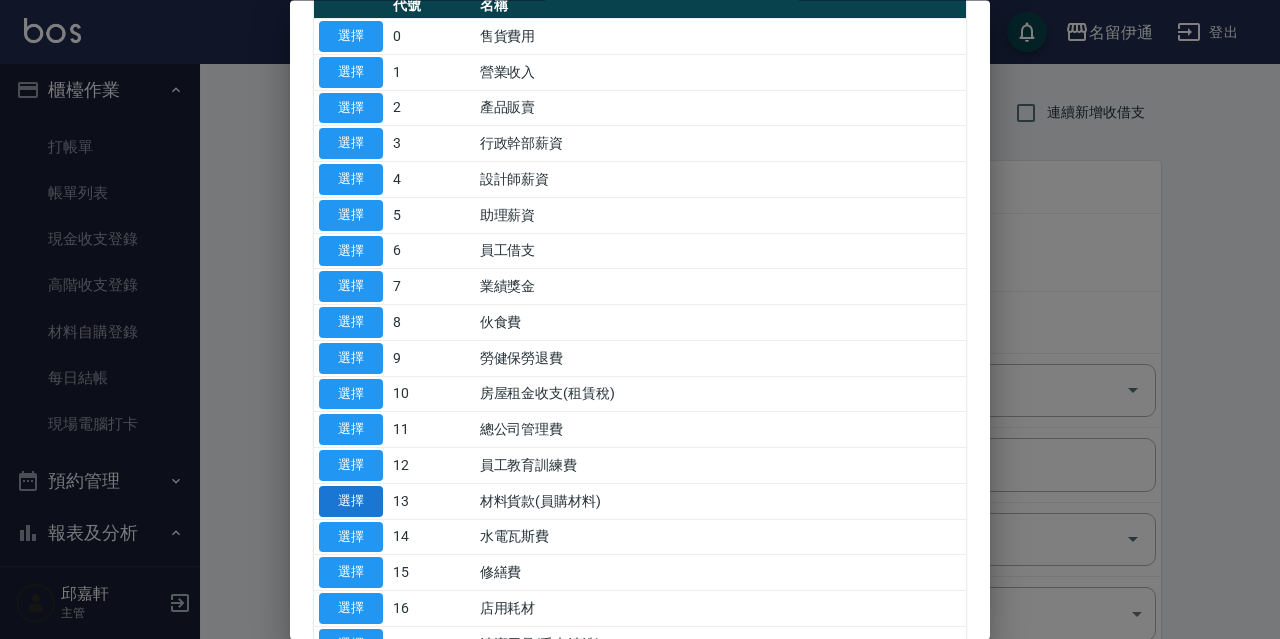 click on "選擇" at bounding box center [351, 501] 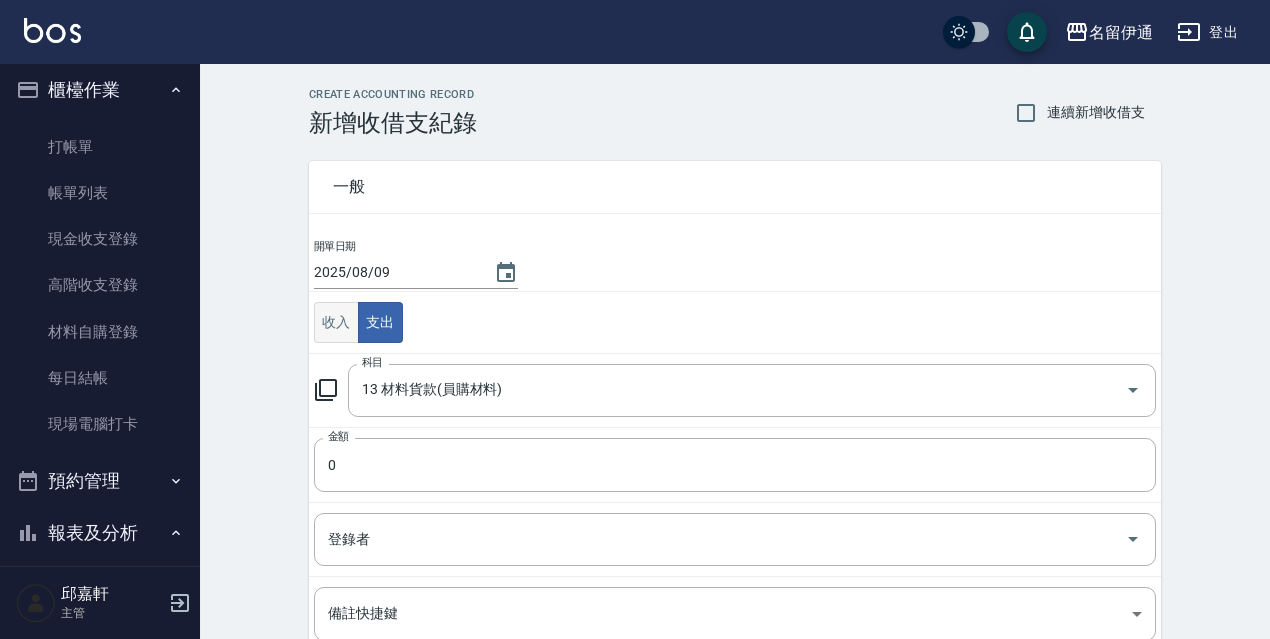 click on "收入" at bounding box center (336, 322) 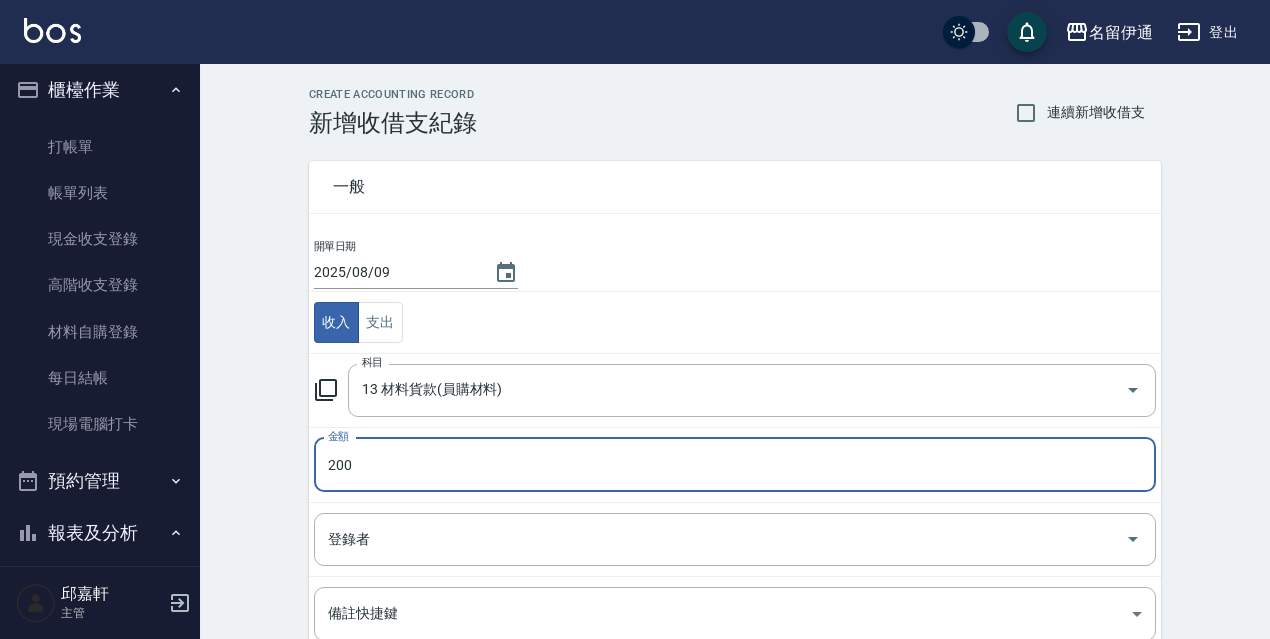 type on "200" 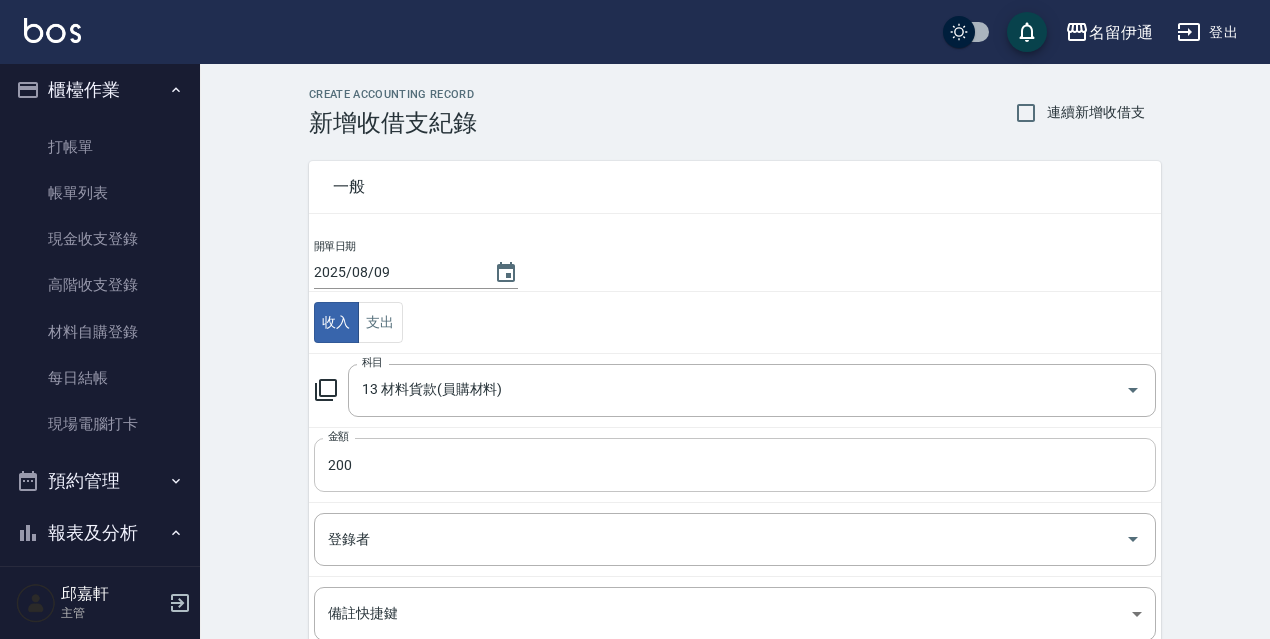 scroll, scrollTop: 244, scrollLeft: 0, axis: vertical 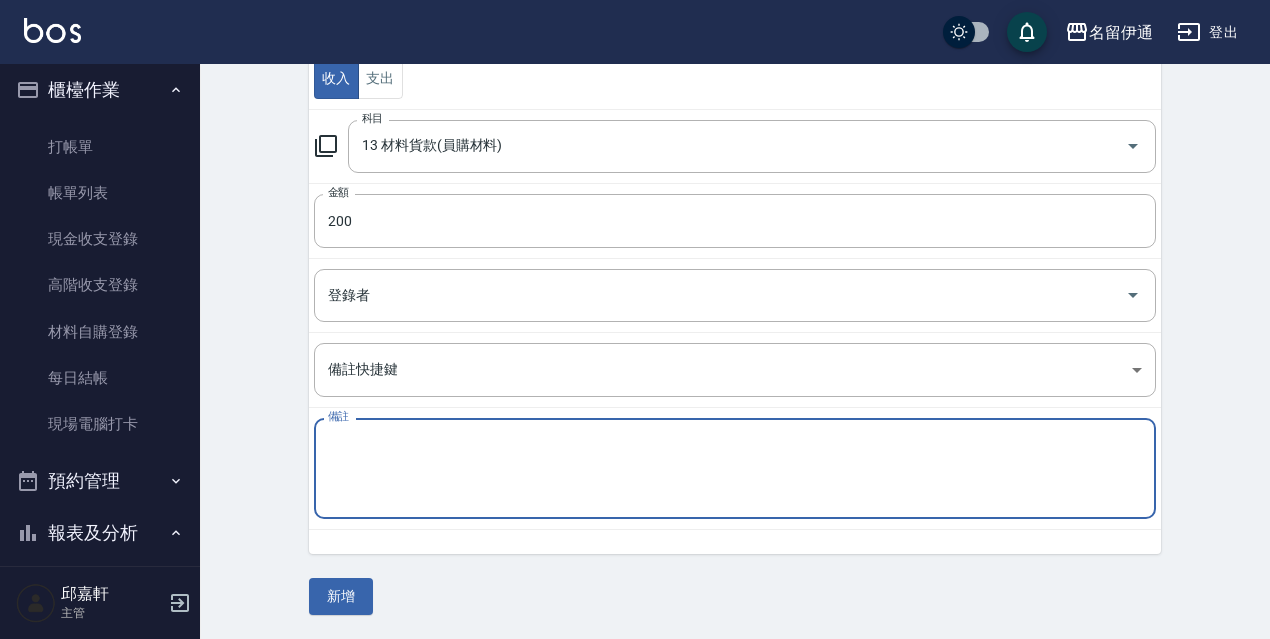 click on "備註" at bounding box center (735, 469) 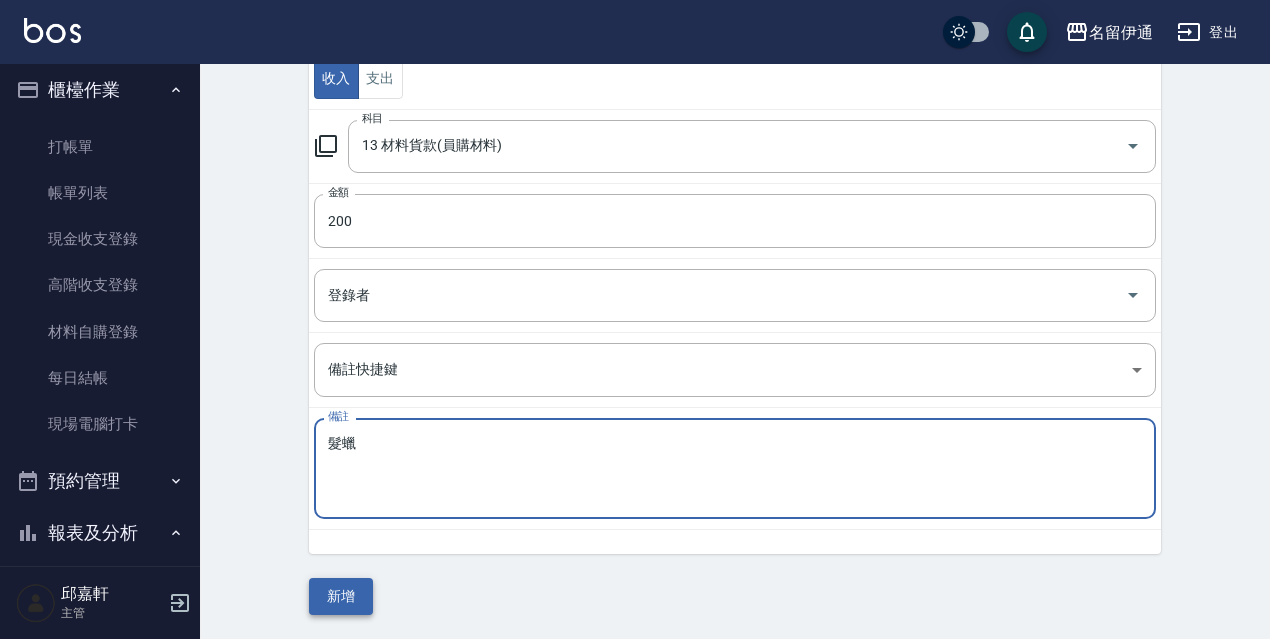 type on "髮蠟" 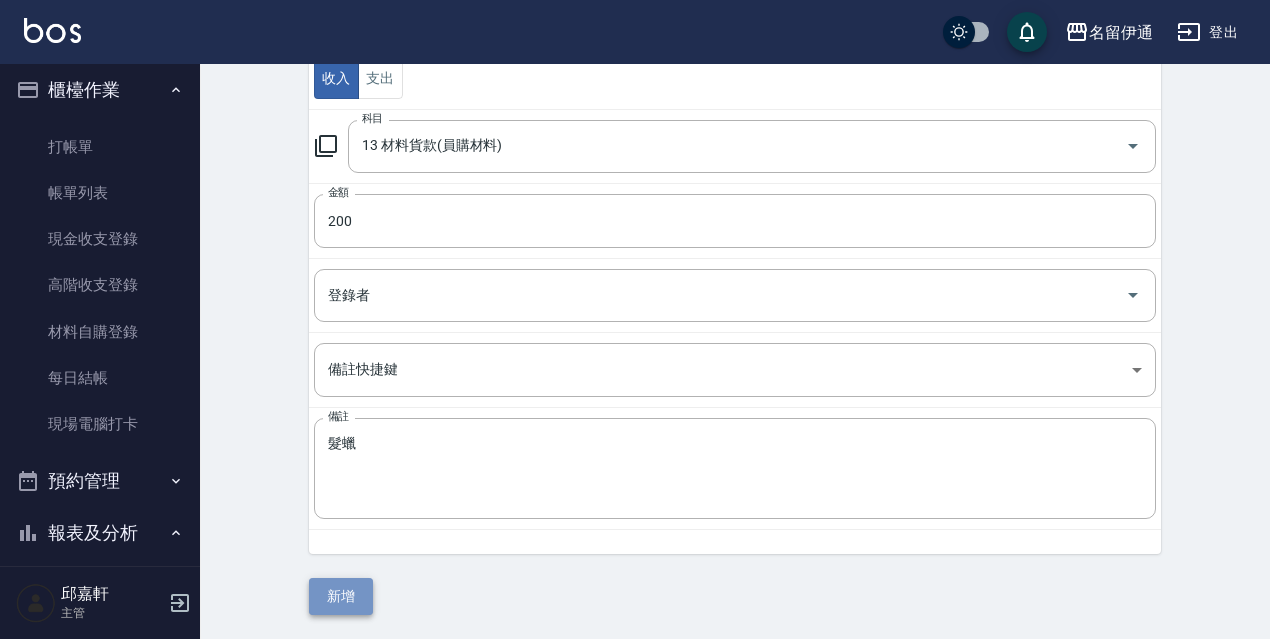 click on "新增" at bounding box center (341, 596) 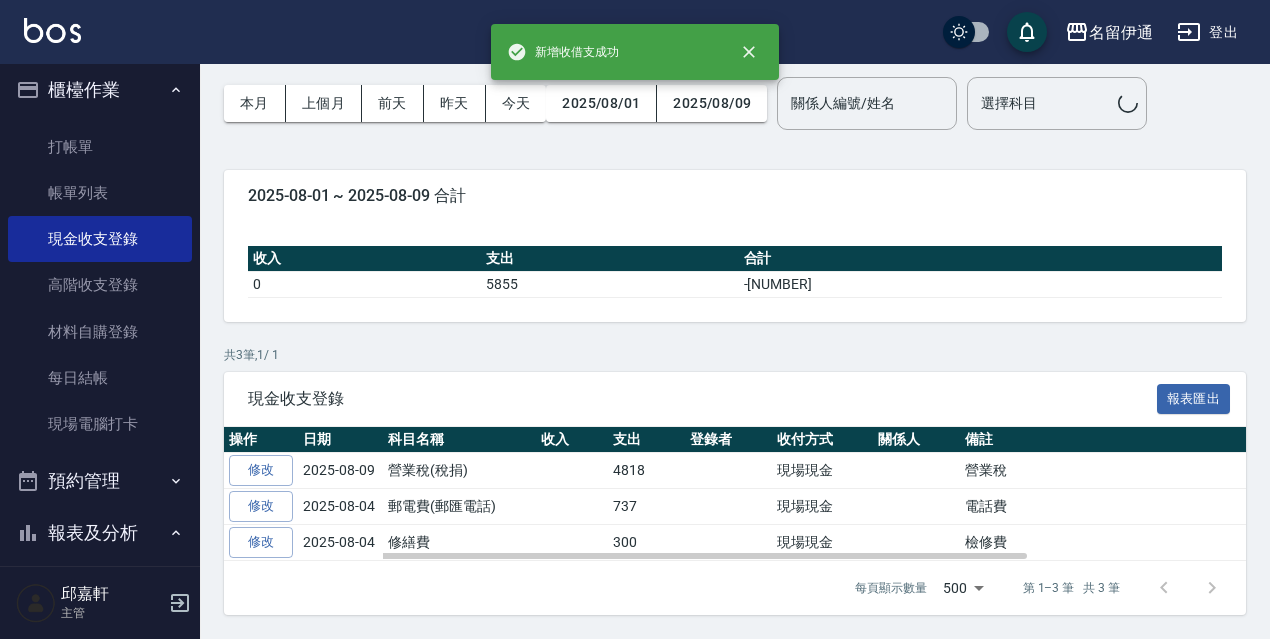 scroll, scrollTop: 0, scrollLeft: 0, axis: both 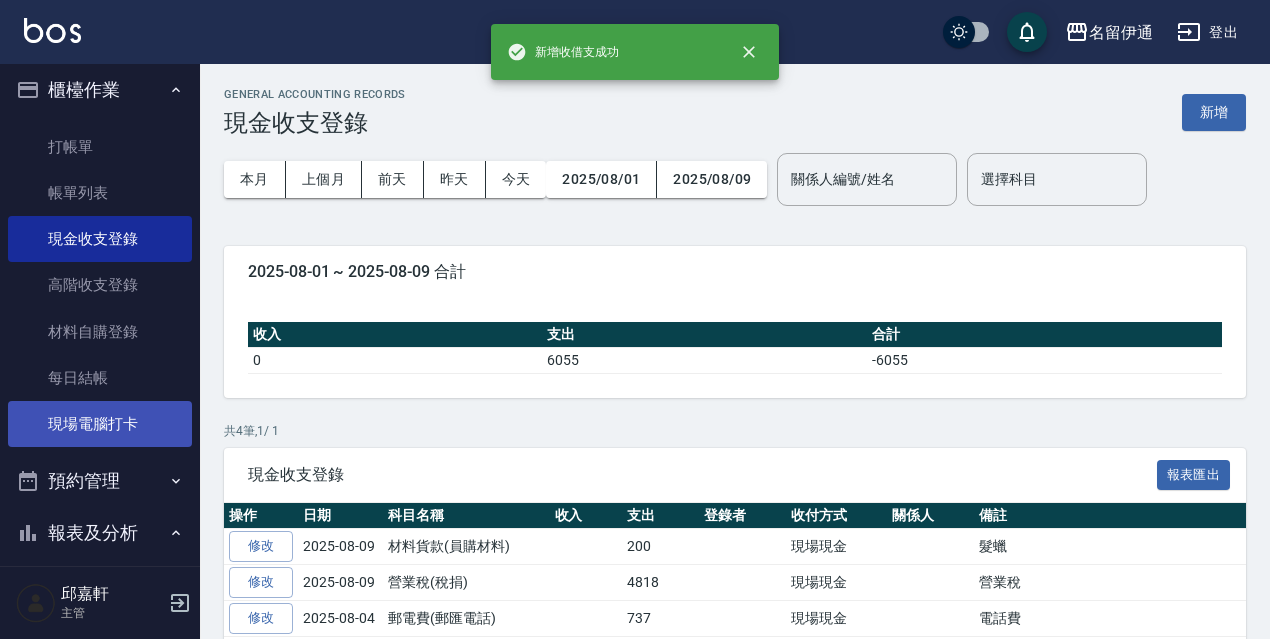 click on "現場電腦打卡" at bounding box center (100, 424) 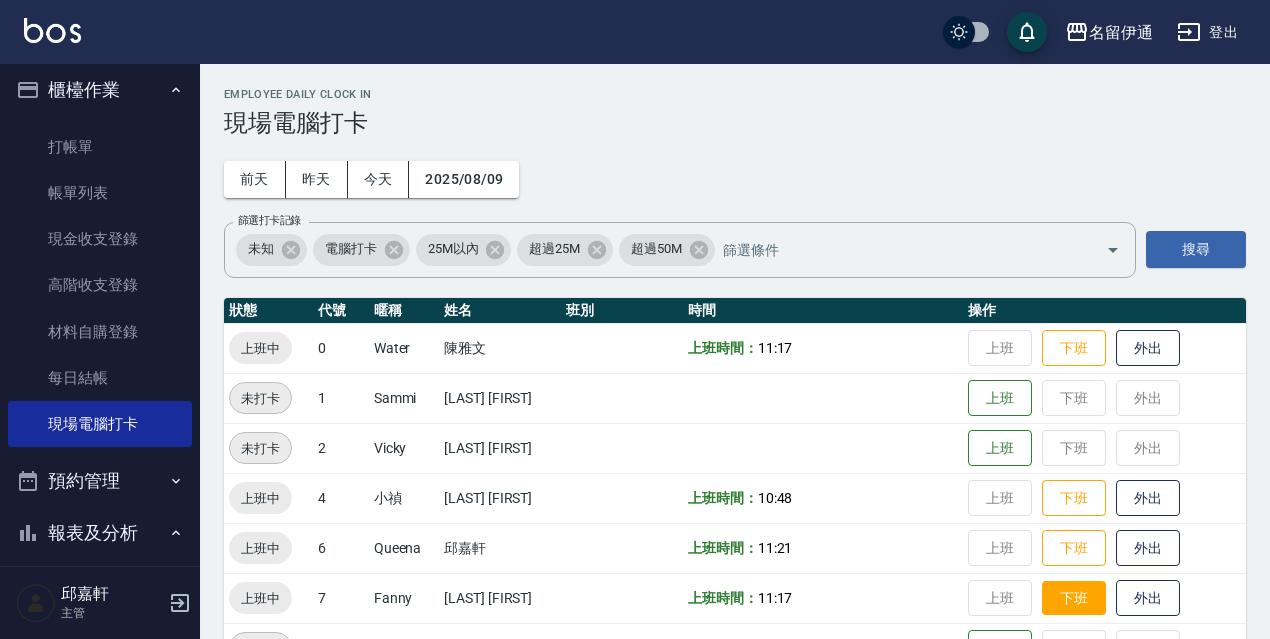 scroll, scrollTop: 100, scrollLeft: 0, axis: vertical 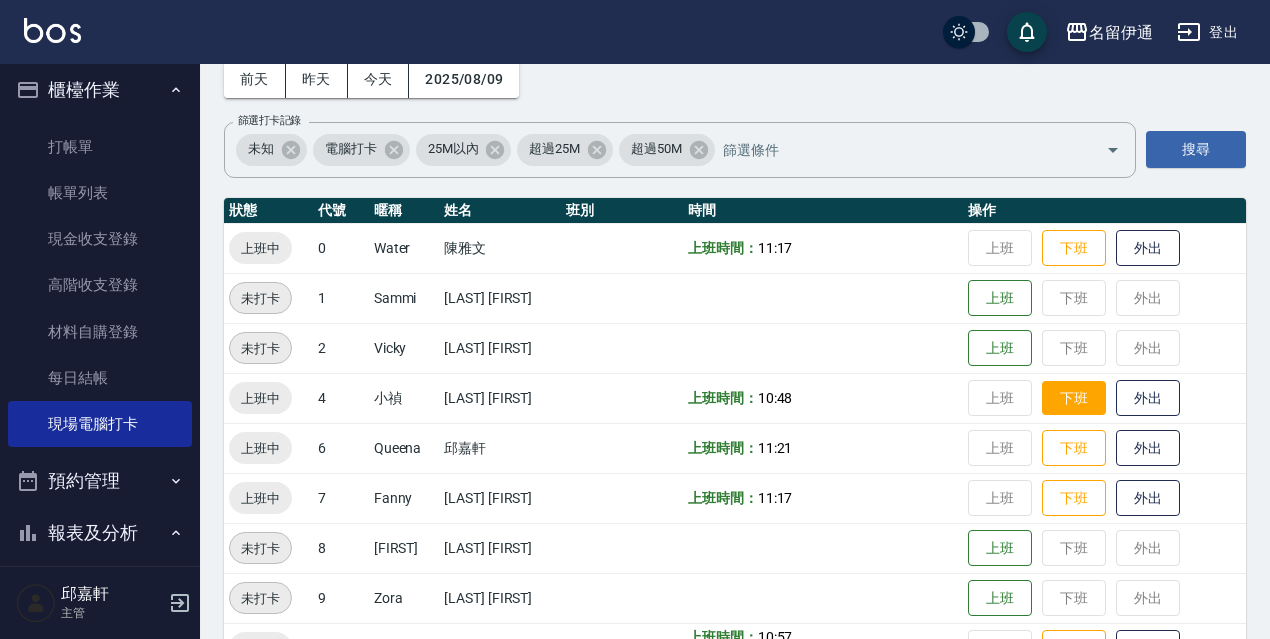 click on "下班" at bounding box center (1074, 398) 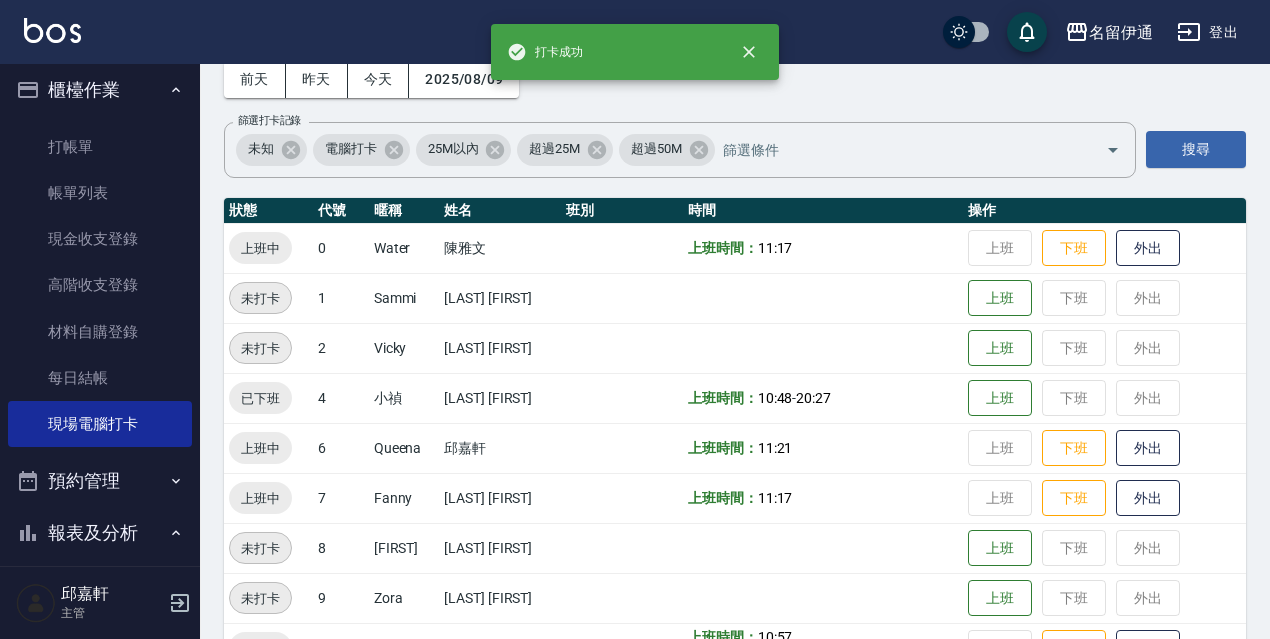 scroll, scrollTop: 409, scrollLeft: 0, axis: vertical 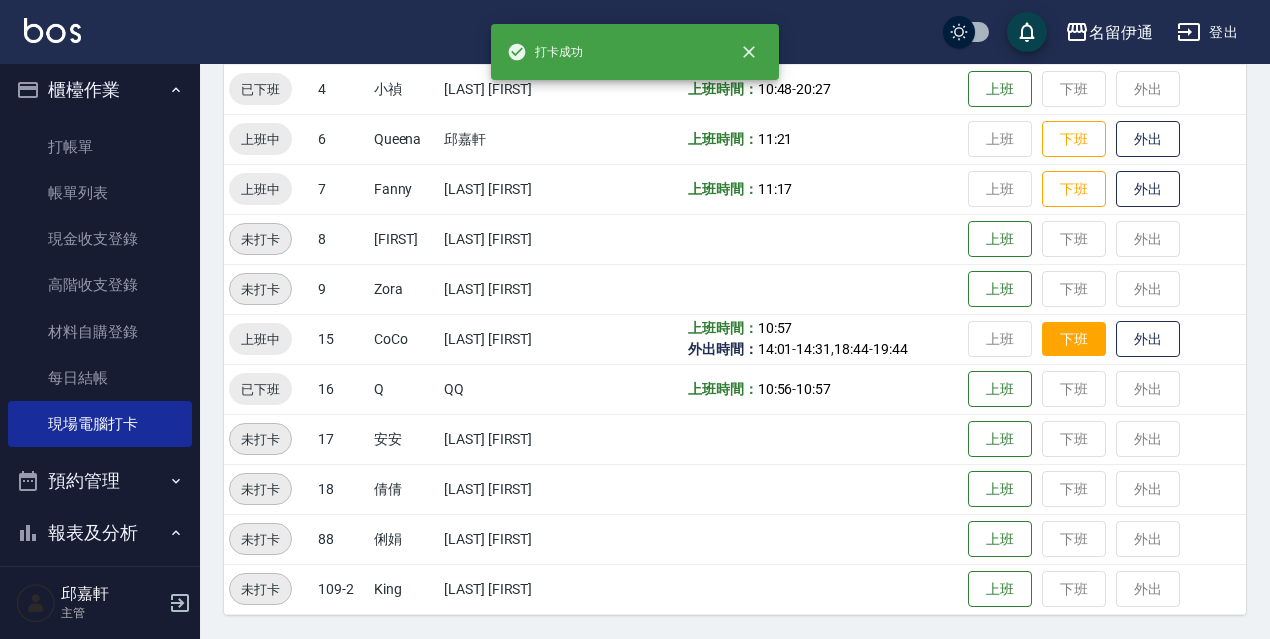 click on "下班" at bounding box center (1074, 339) 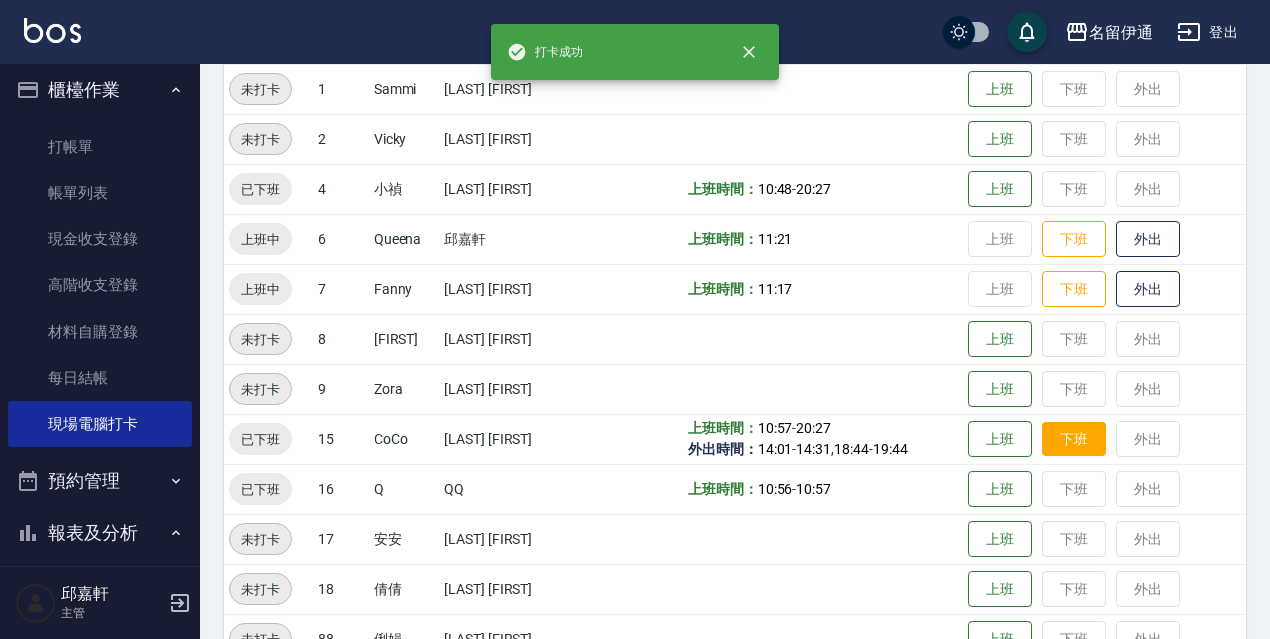 scroll, scrollTop: 209, scrollLeft: 0, axis: vertical 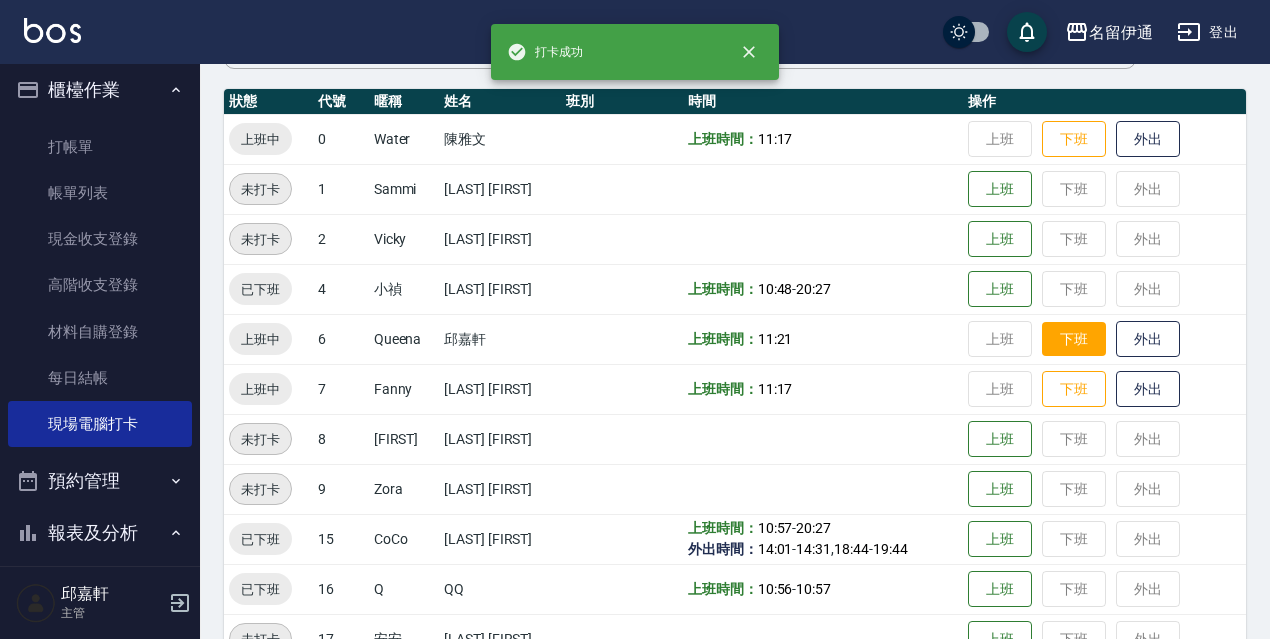 click on "下班" at bounding box center [1074, 339] 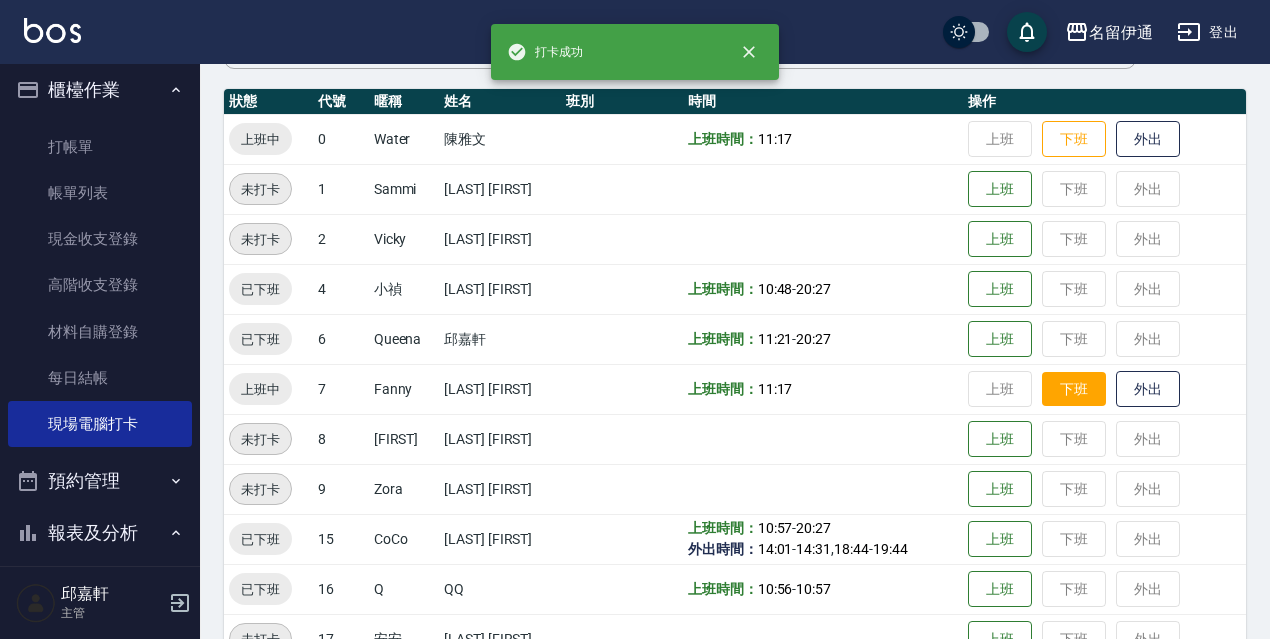 click on "下班" at bounding box center (1074, 389) 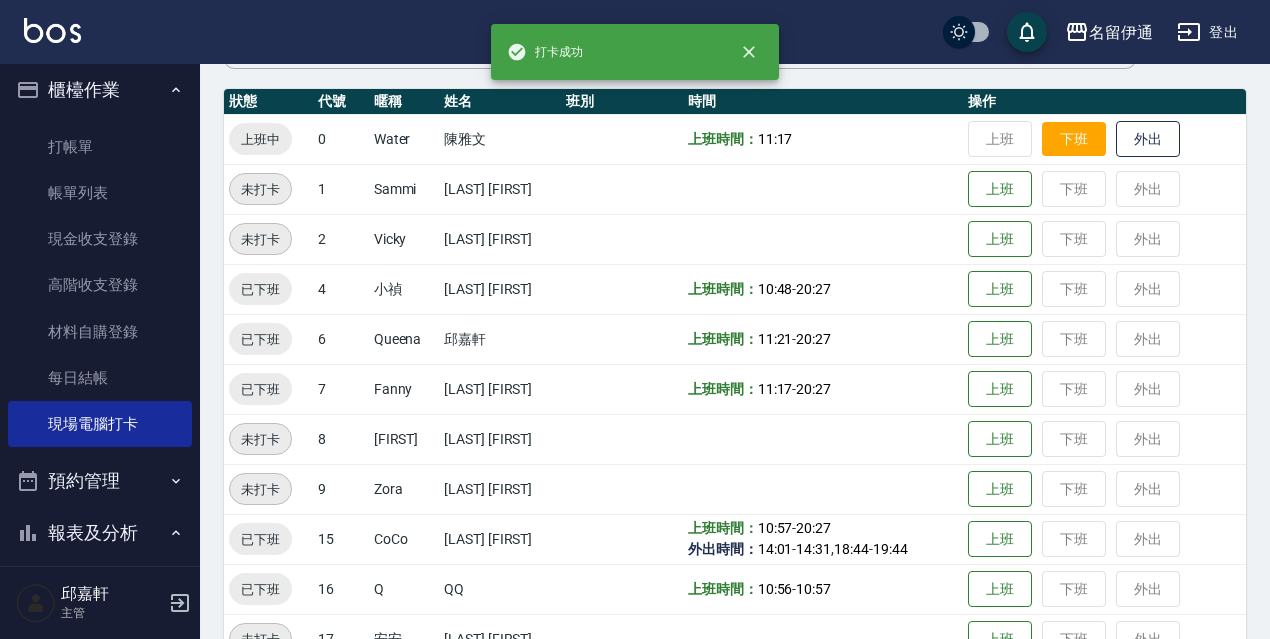 click on "下班" at bounding box center [1074, 139] 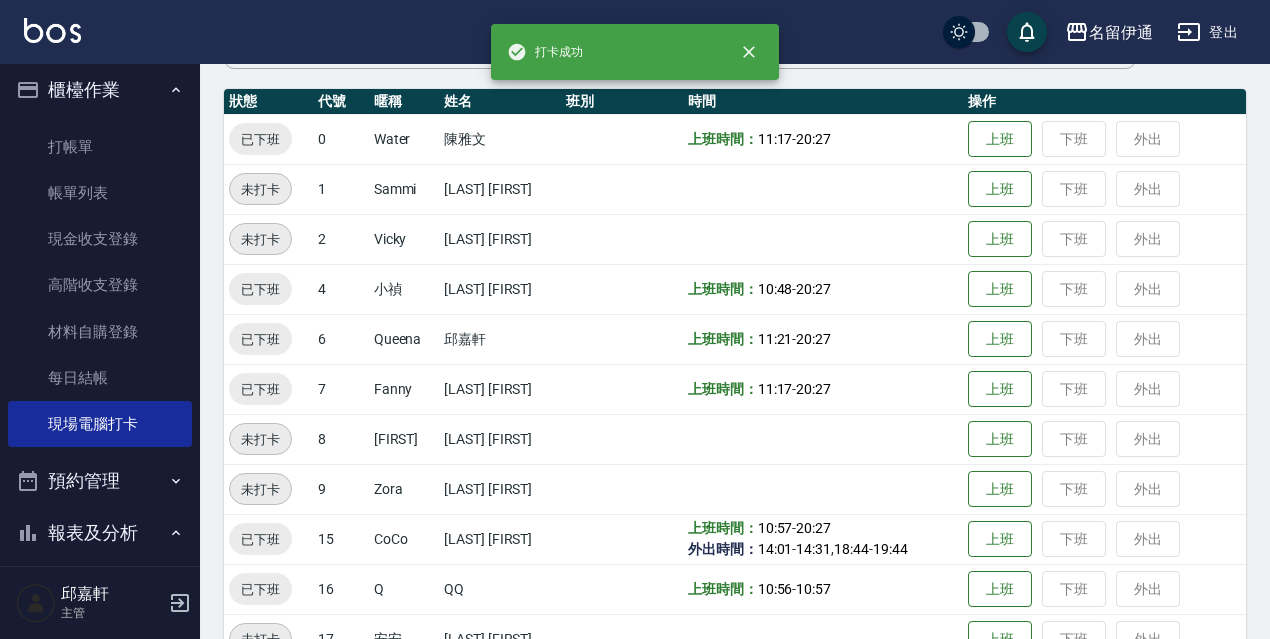 click on "登出" at bounding box center (1207, 32) 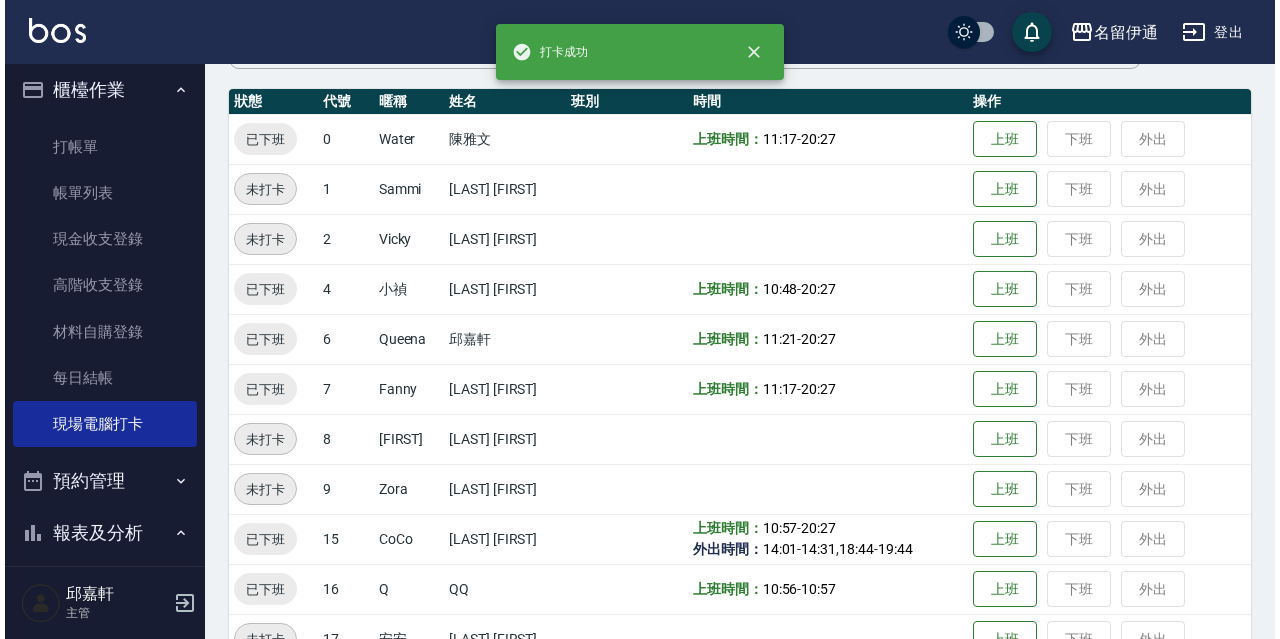 scroll, scrollTop: 0, scrollLeft: 0, axis: both 